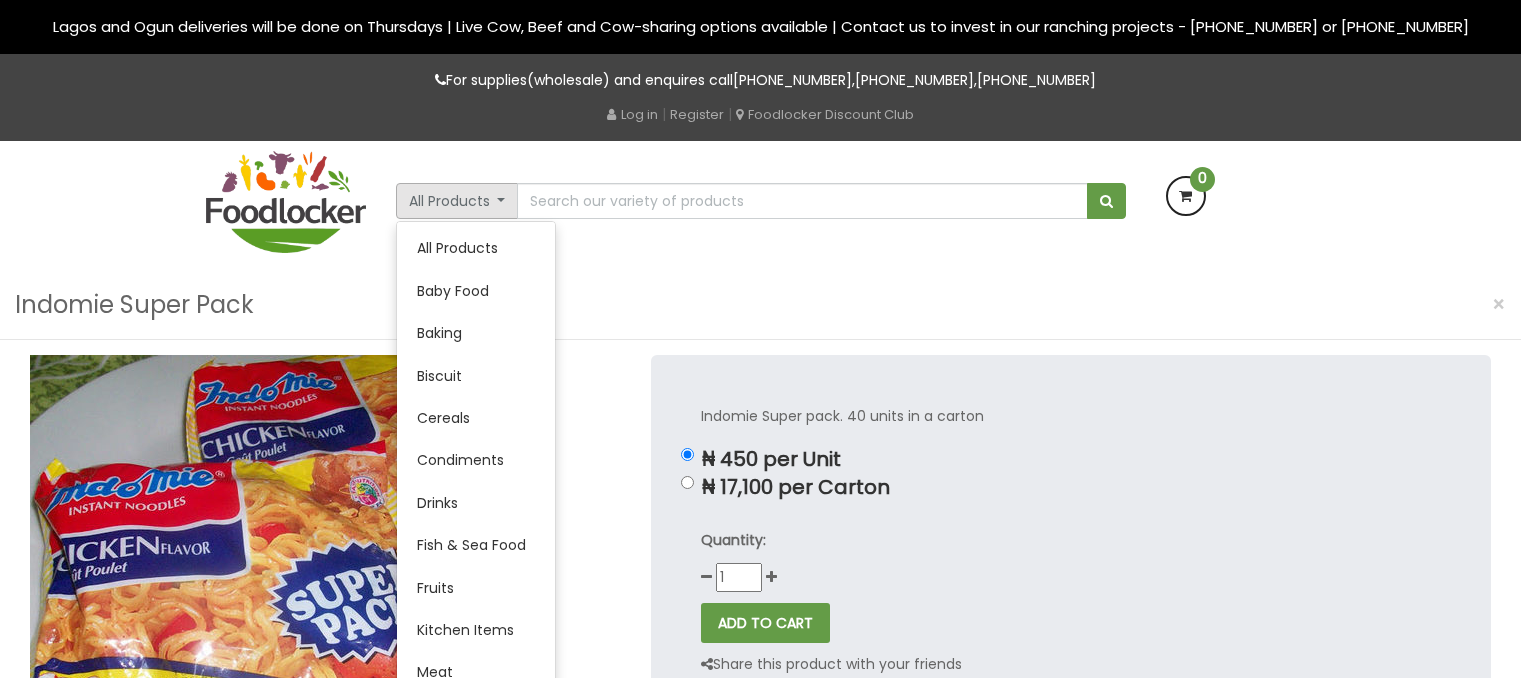 scroll, scrollTop: 0, scrollLeft: 0, axis: both 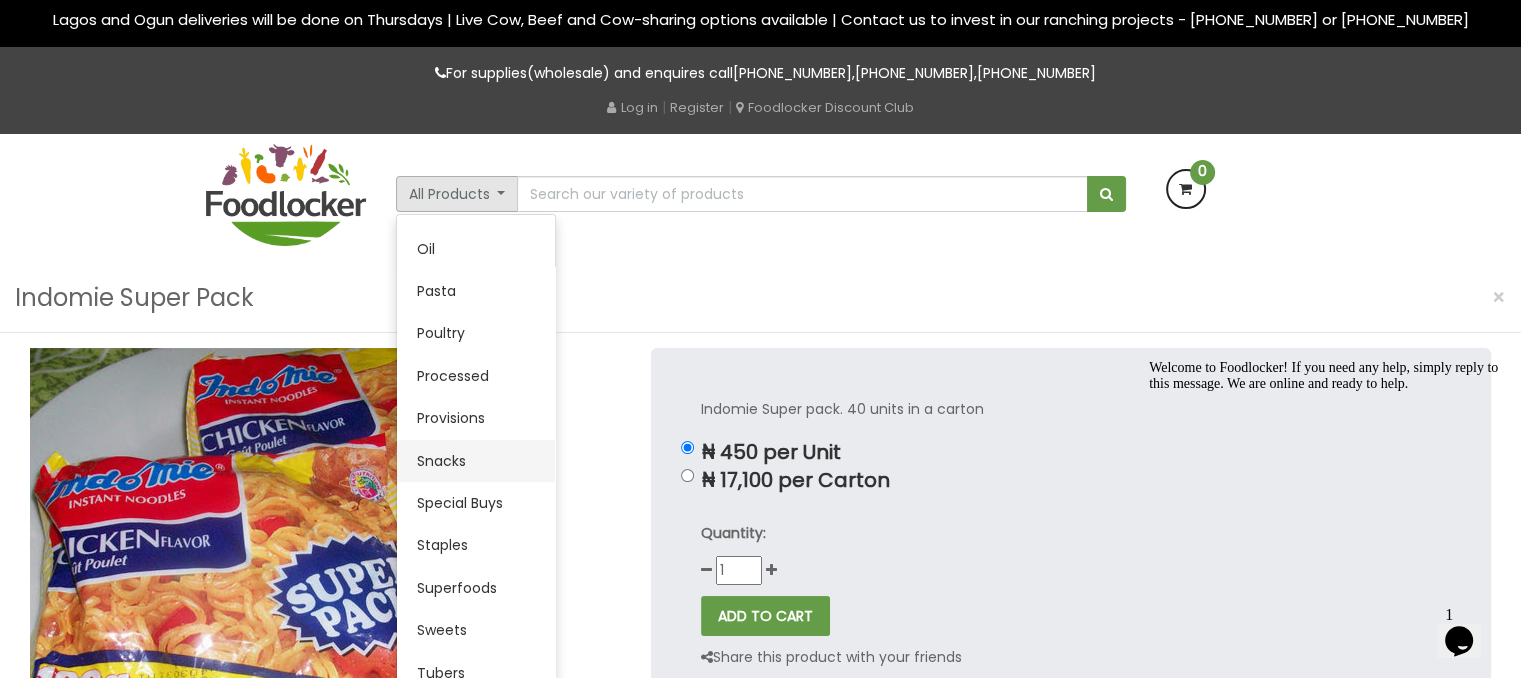 click on "Snacks" at bounding box center (476, 461) 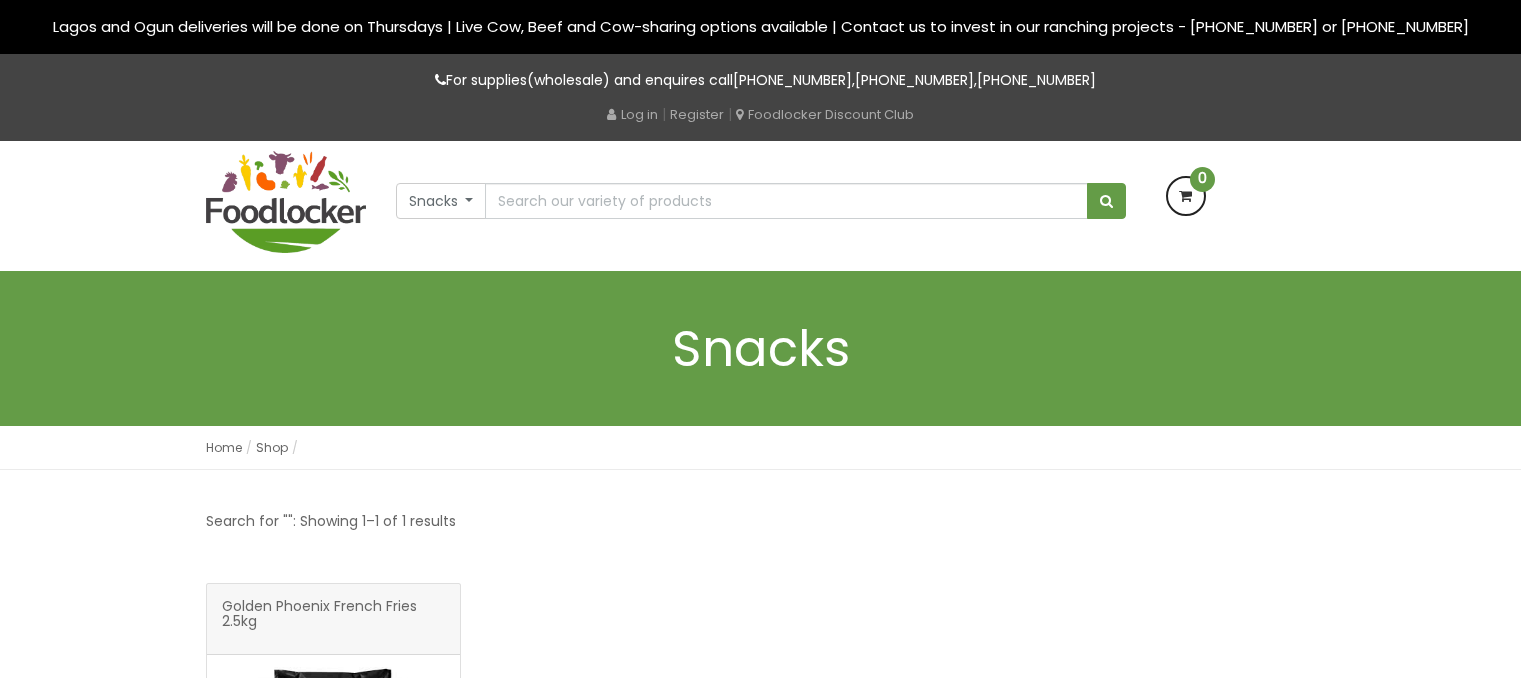 scroll, scrollTop: 0, scrollLeft: 0, axis: both 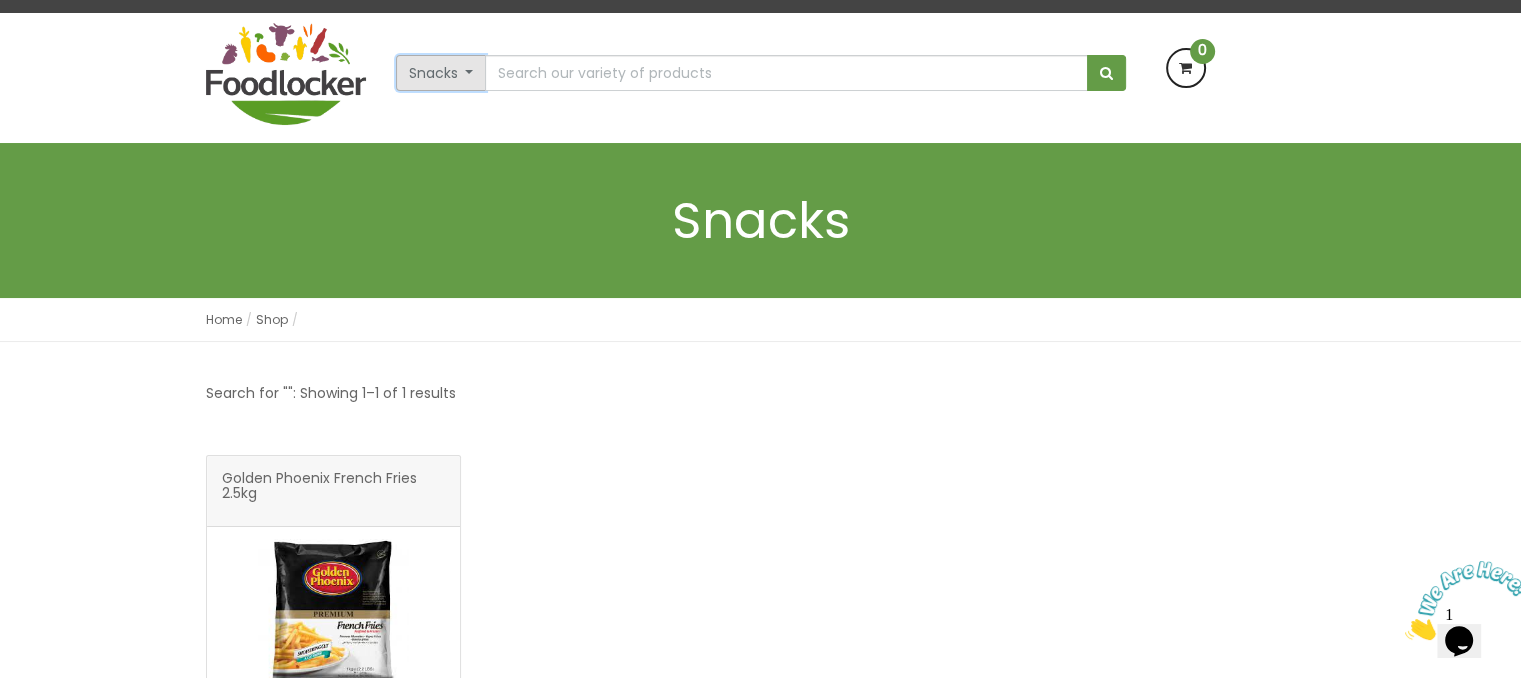 click on "Snacks" at bounding box center [441, 73] 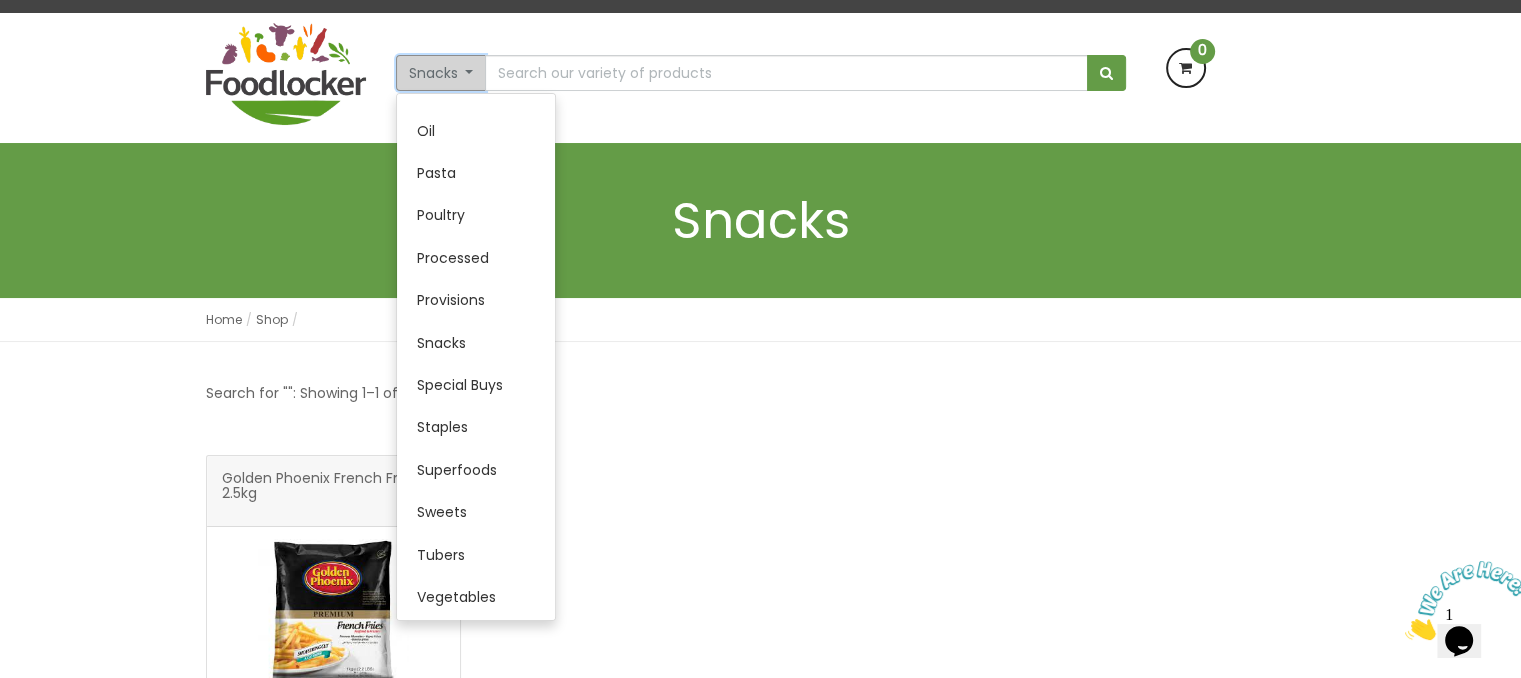 scroll, scrollTop: 459, scrollLeft: 0, axis: vertical 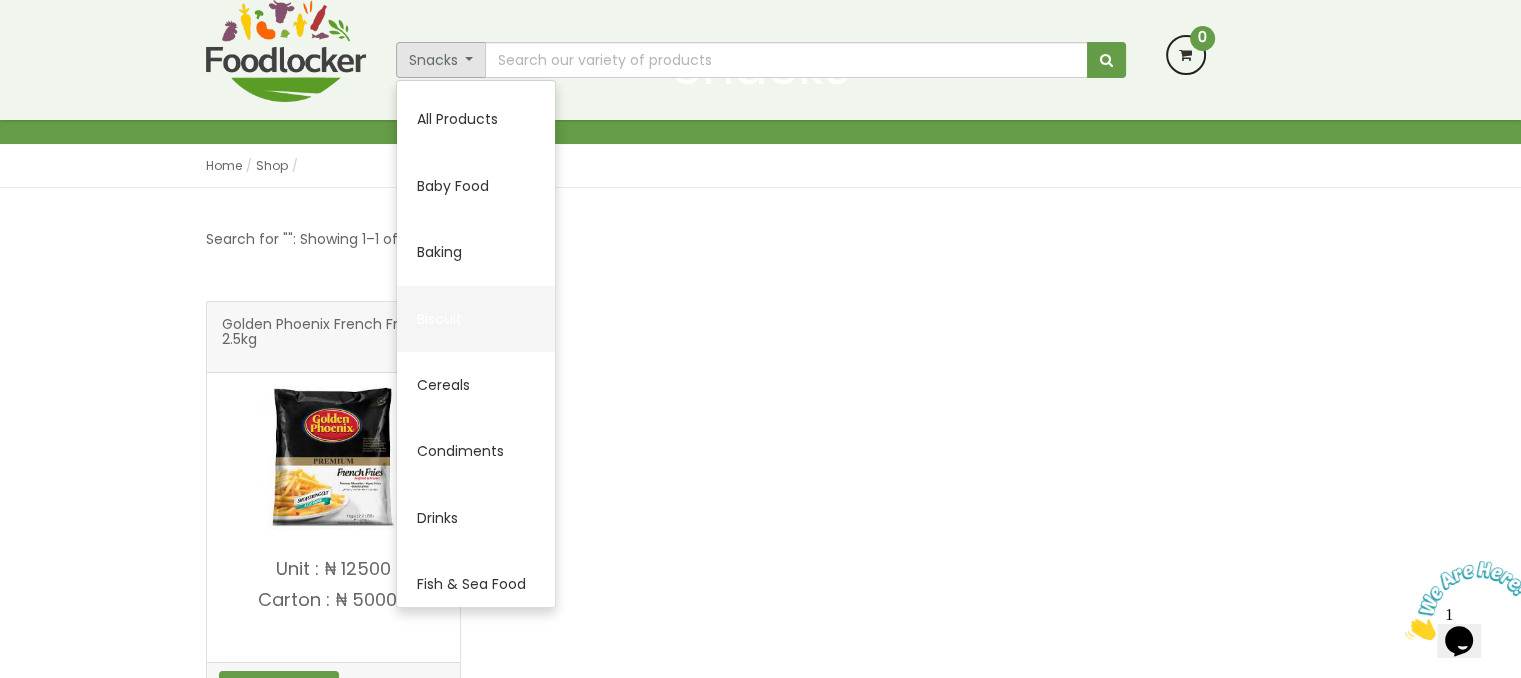 click on "Biscuit" at bounding box center [476, 319] 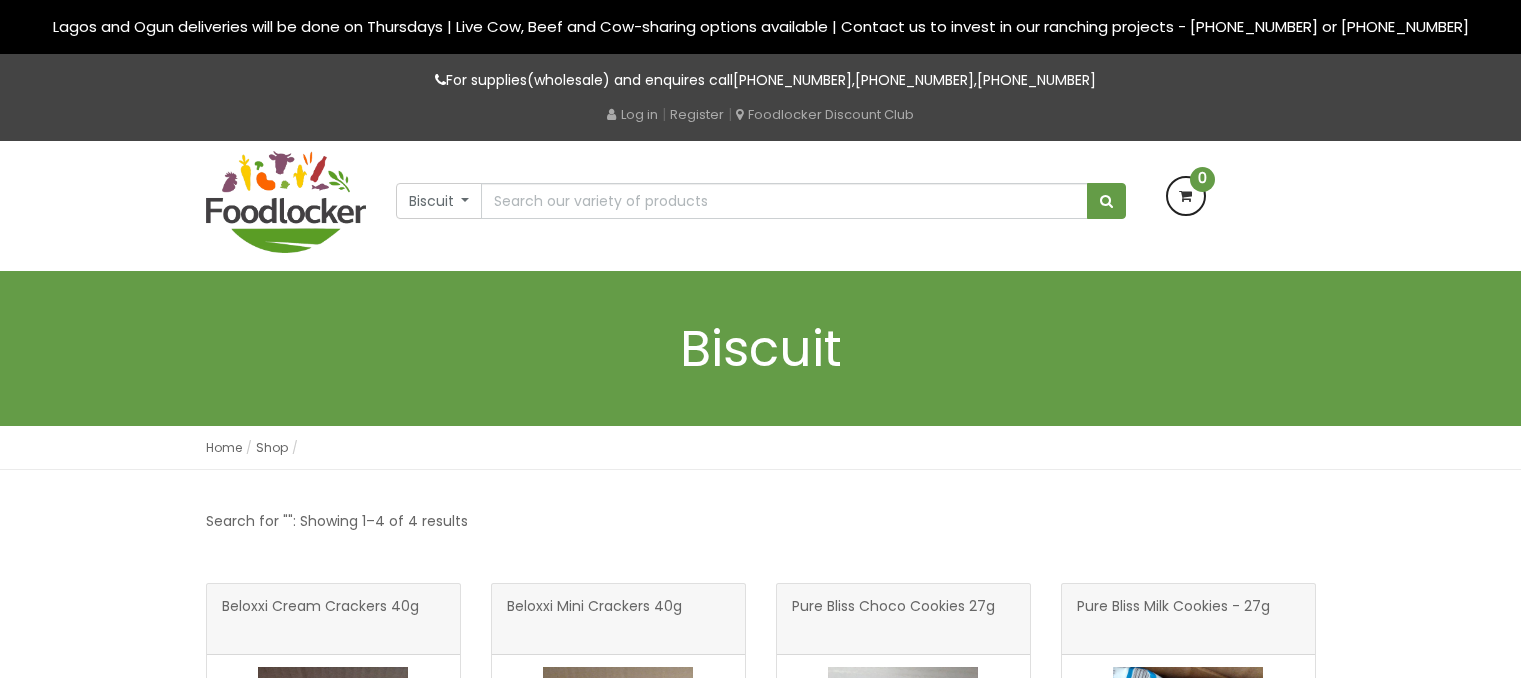 scroll, scrollTop: 0, scrollLeft: 0, axis: both 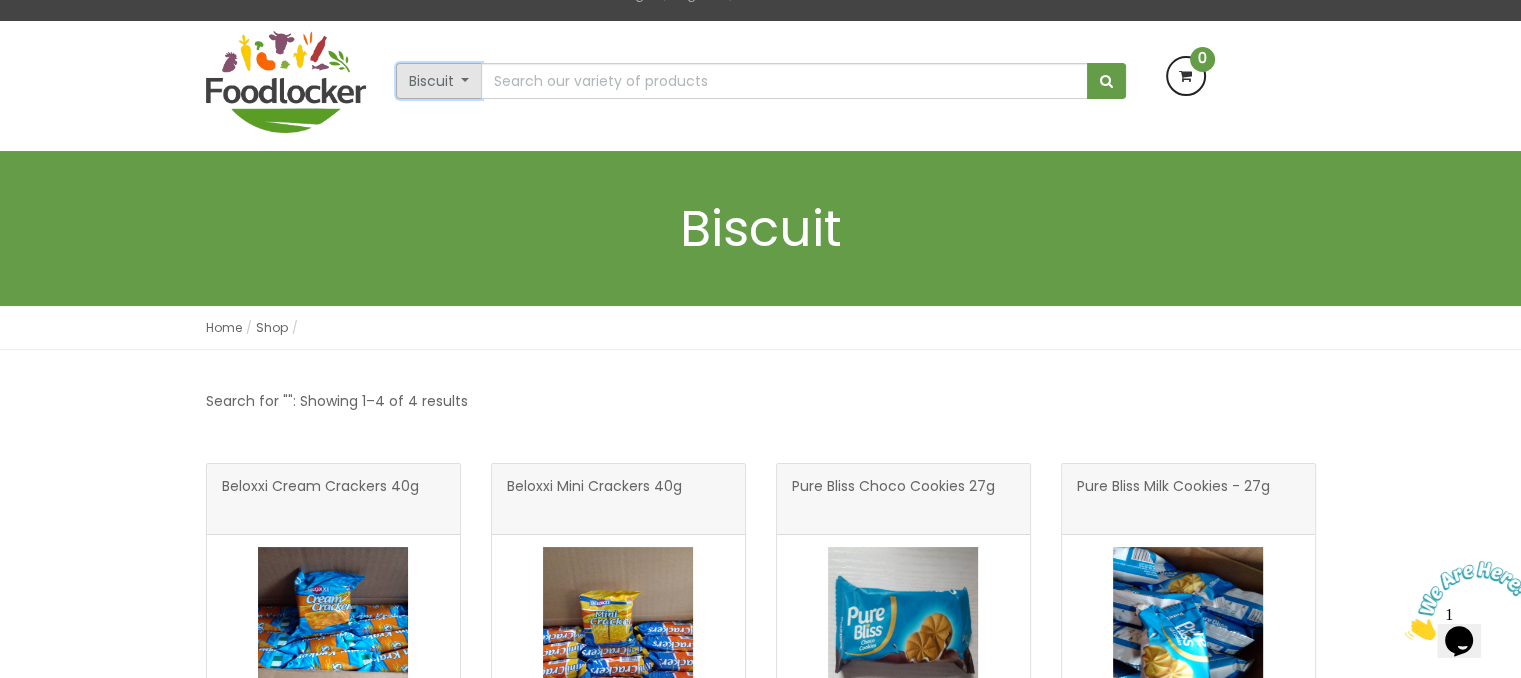 click on "Biscuit" at bounding box center (439, 81) 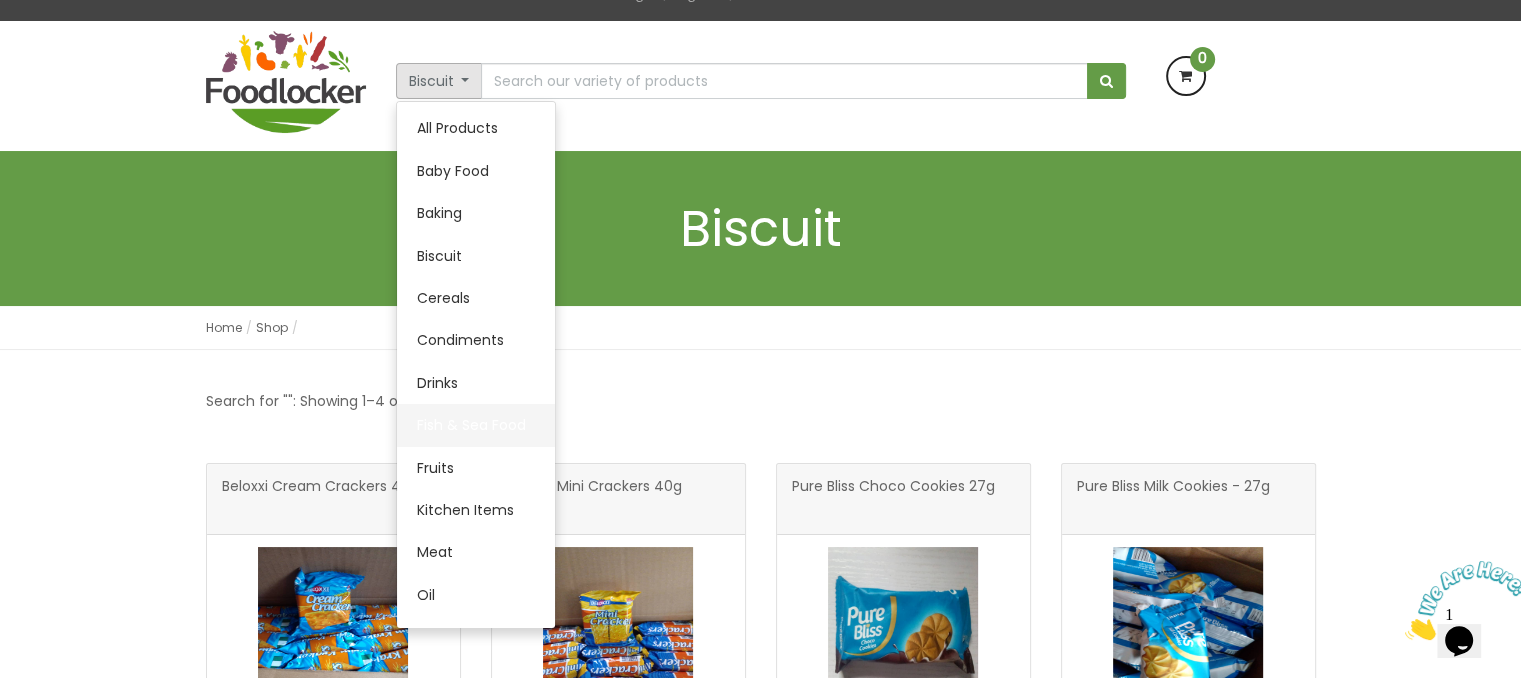 click on "Fish & Sea Food" at bounding box center [476, 425] 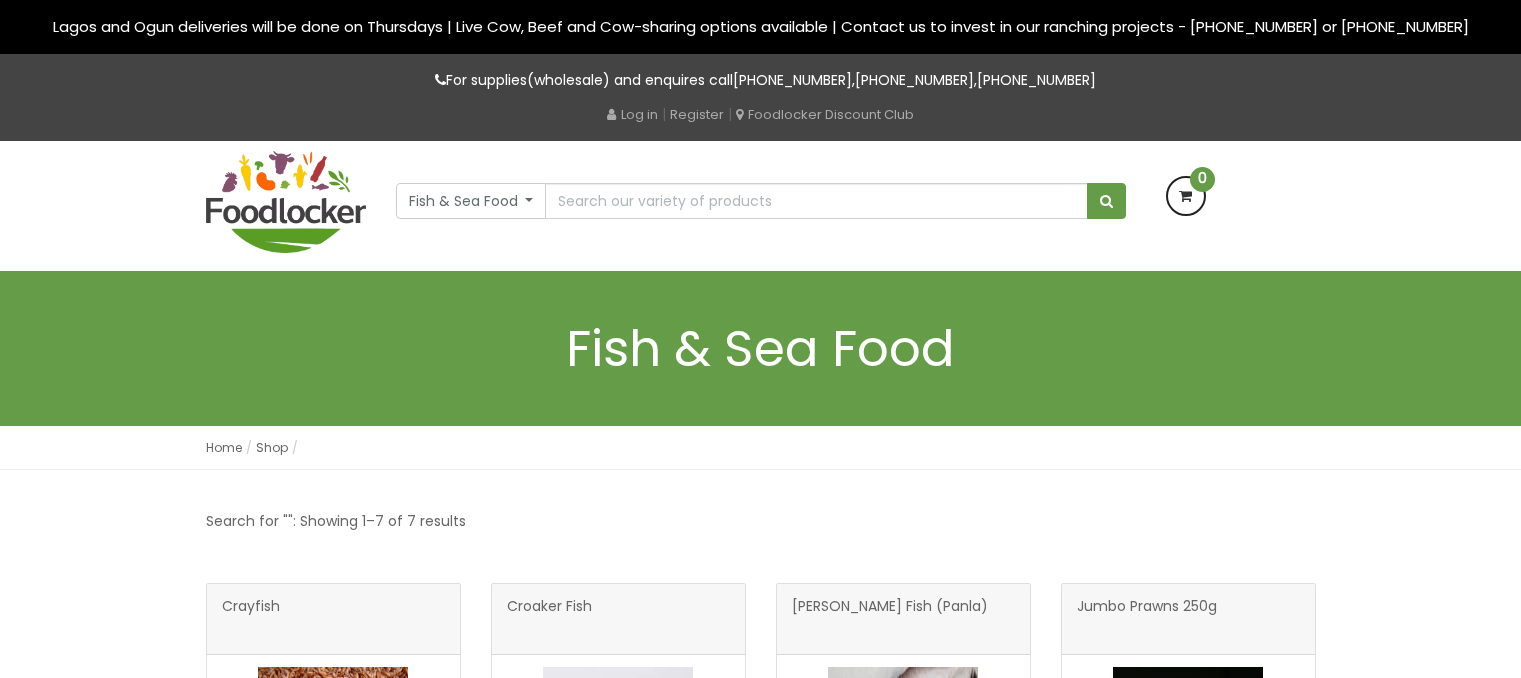 scroll, scrollTop: 0, scrollLeft: 0, axis: both 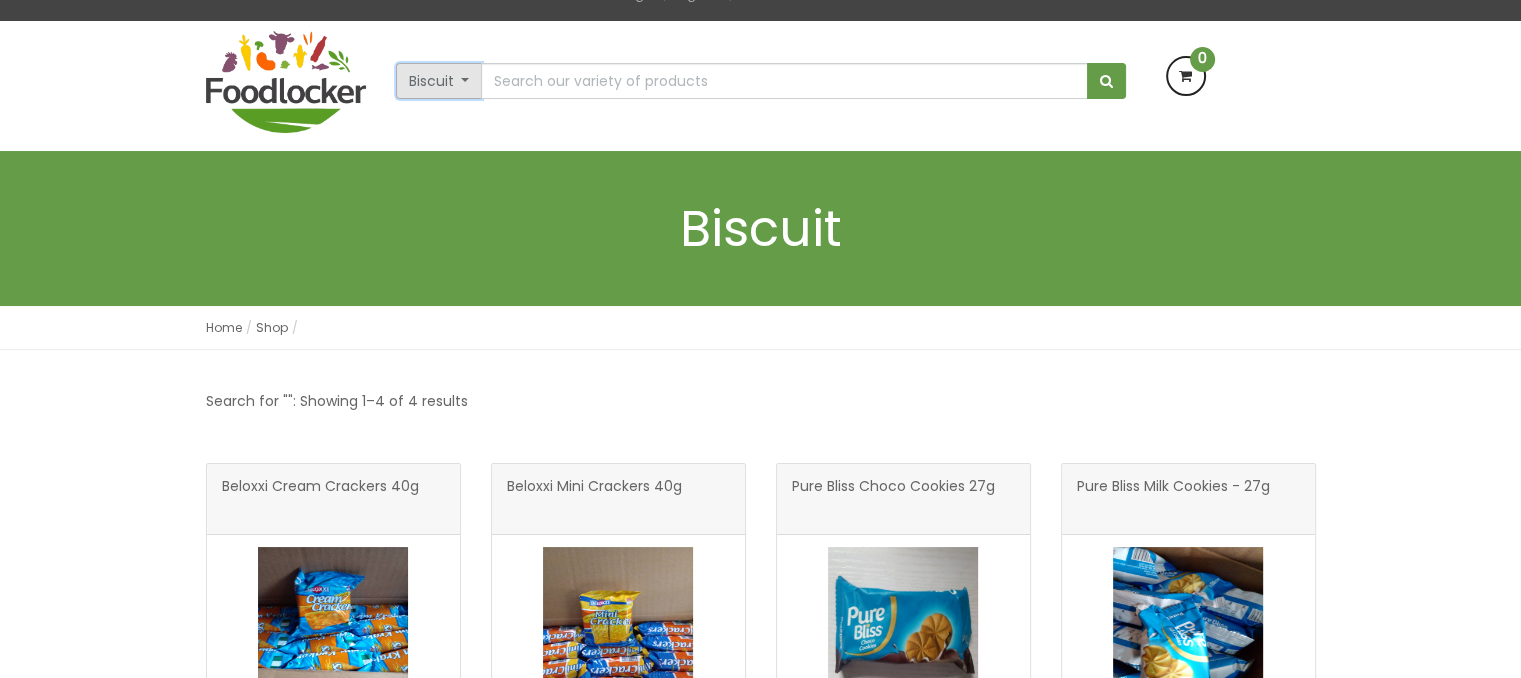 click on "Biscuit" at bounding box center (439, 81) 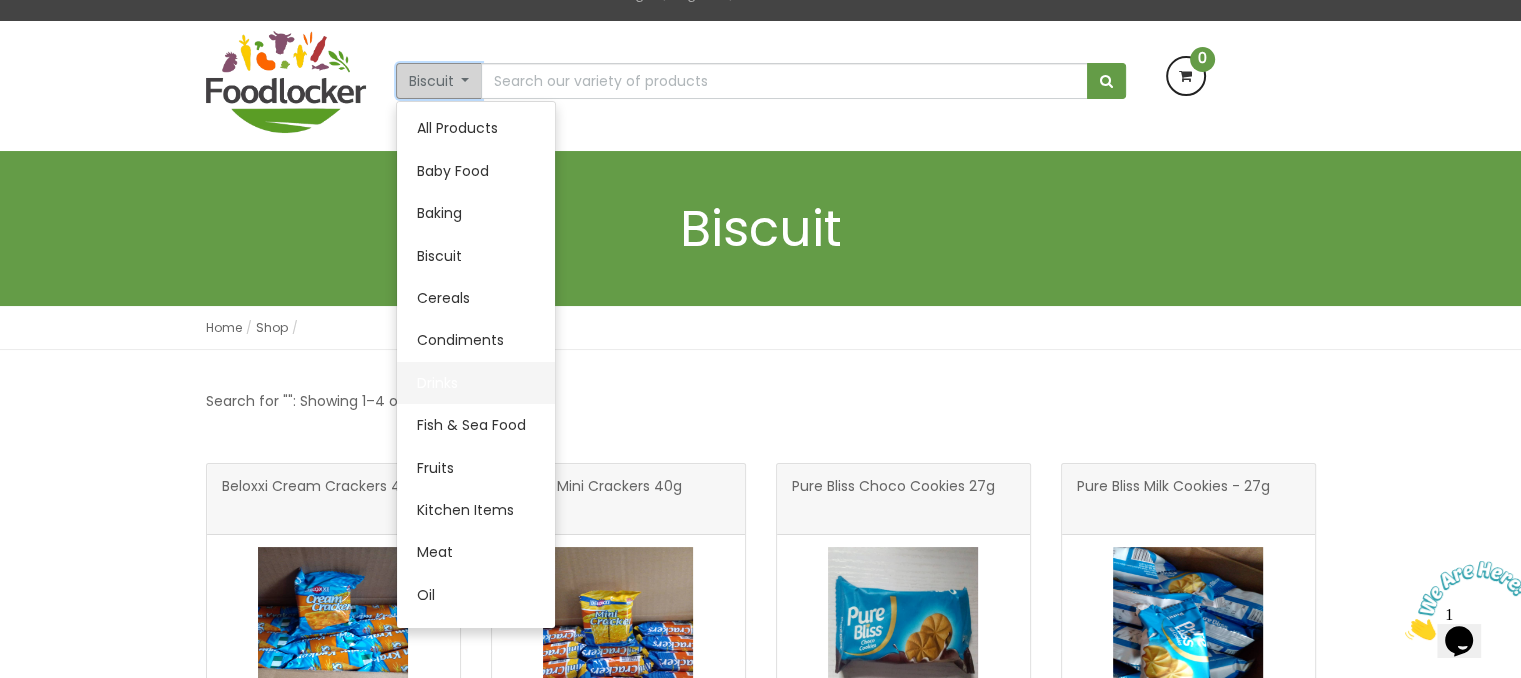scroll, scrollTop: 0, scrollLeft: 0, axis: both 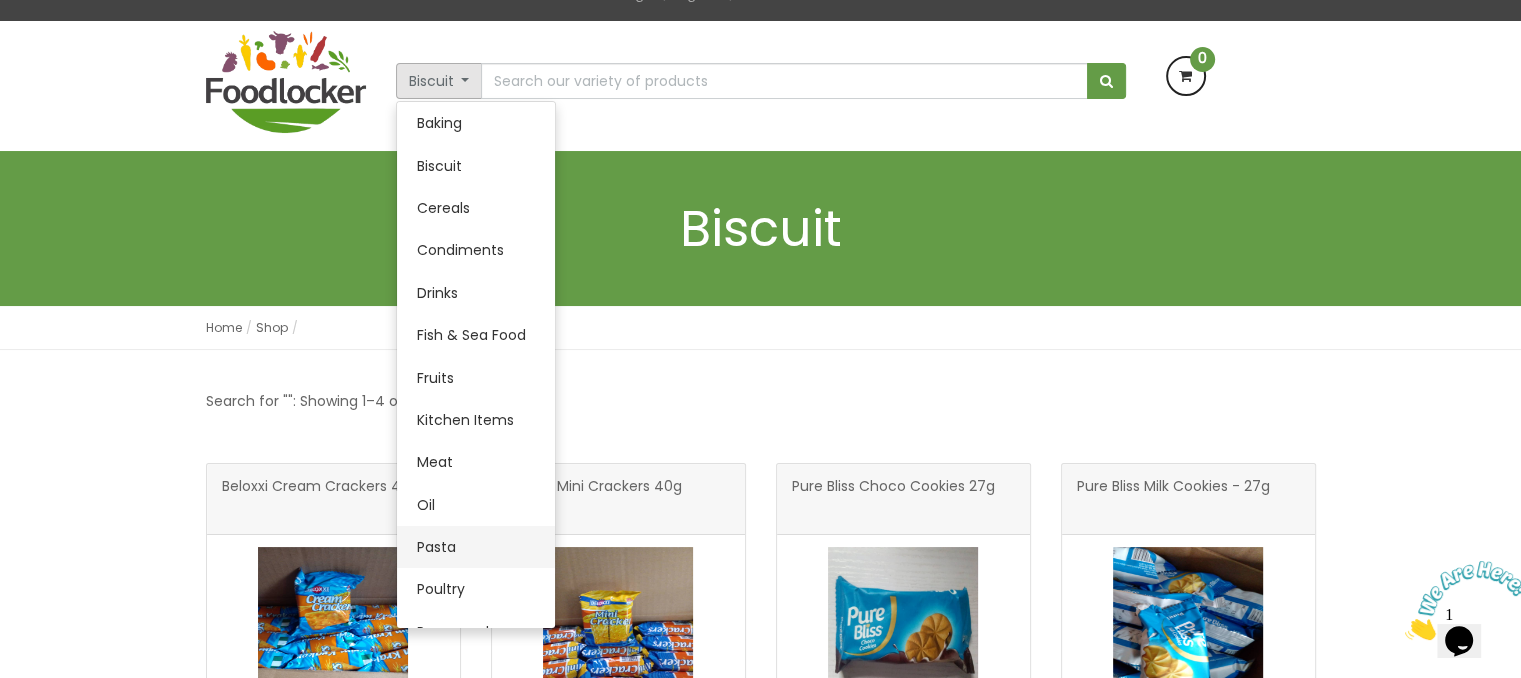click on "Pasta" at bounding box center [476, 547] 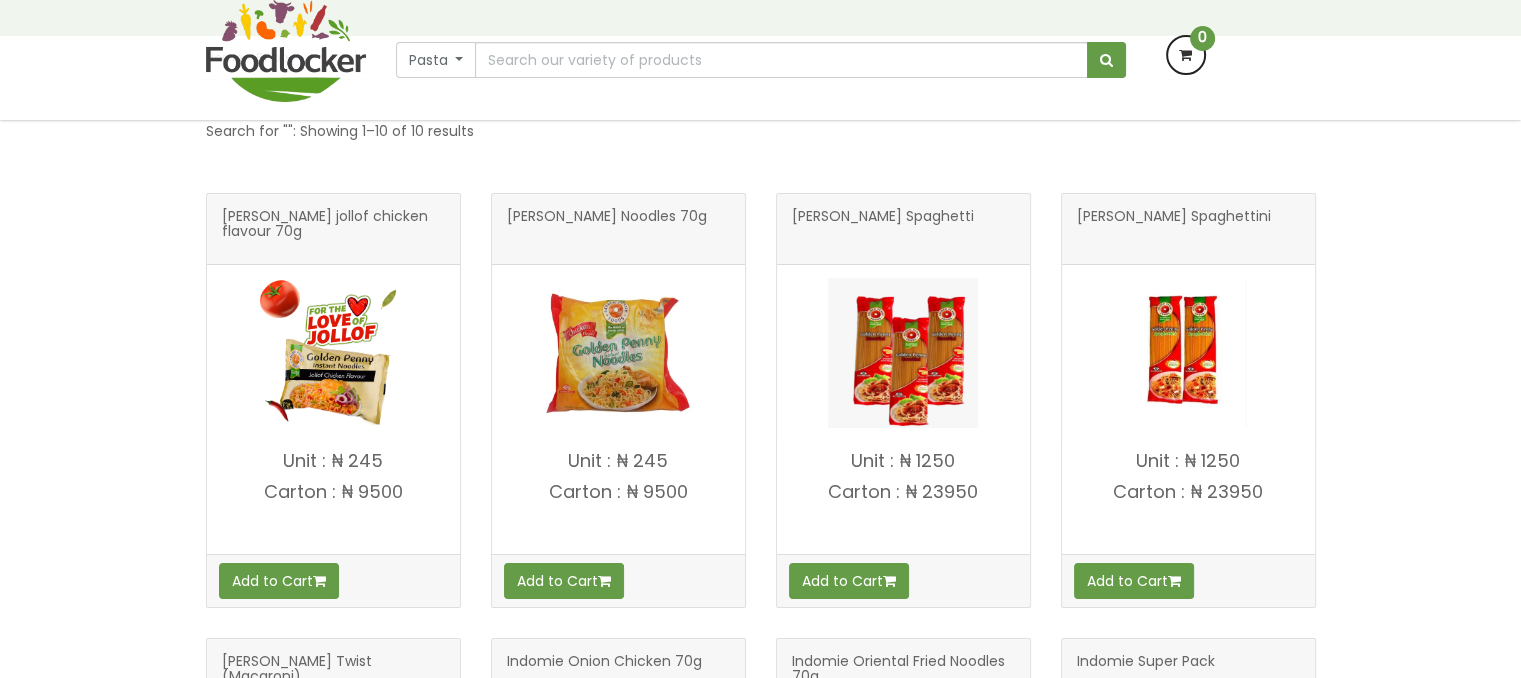 scroll, scrollTop: 264, scrollLeft: 0, axis: vertical 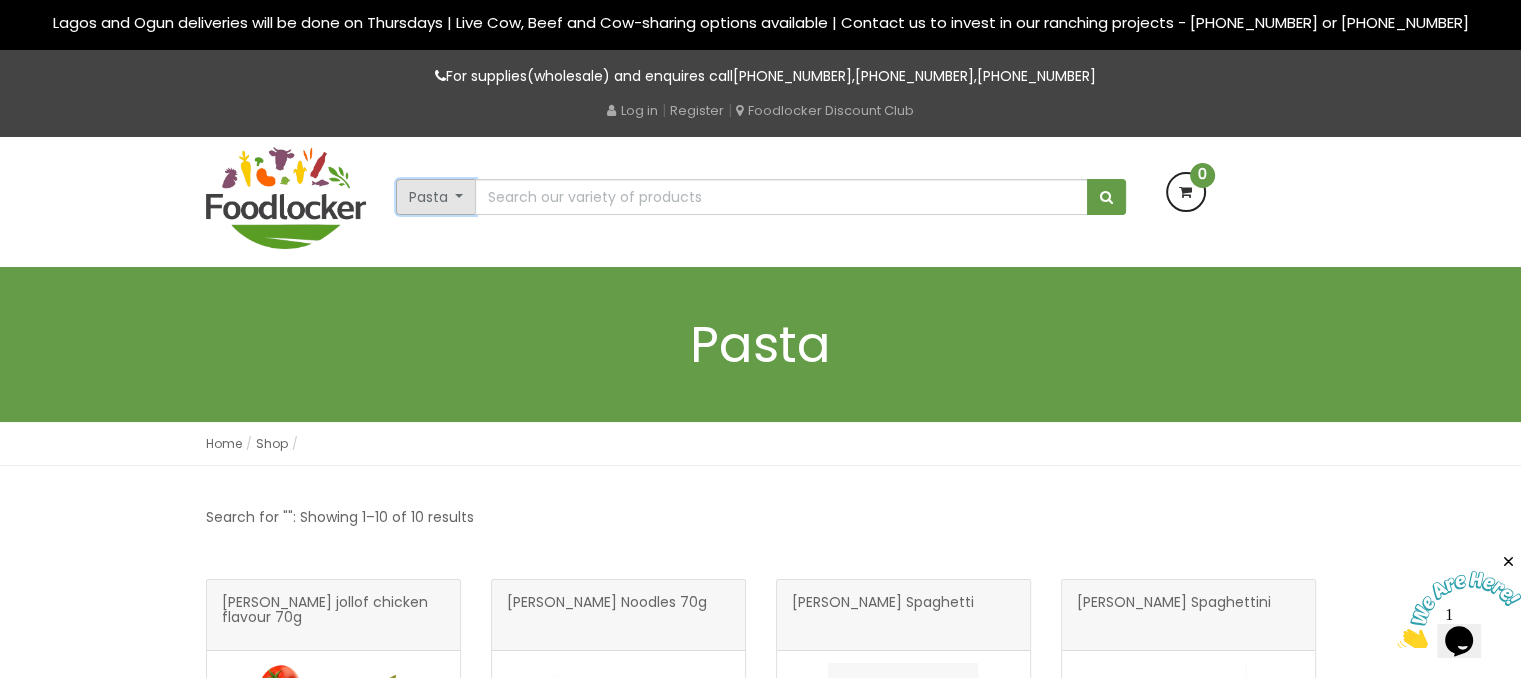 click on "Pasta" at bounding box center [436, 197] 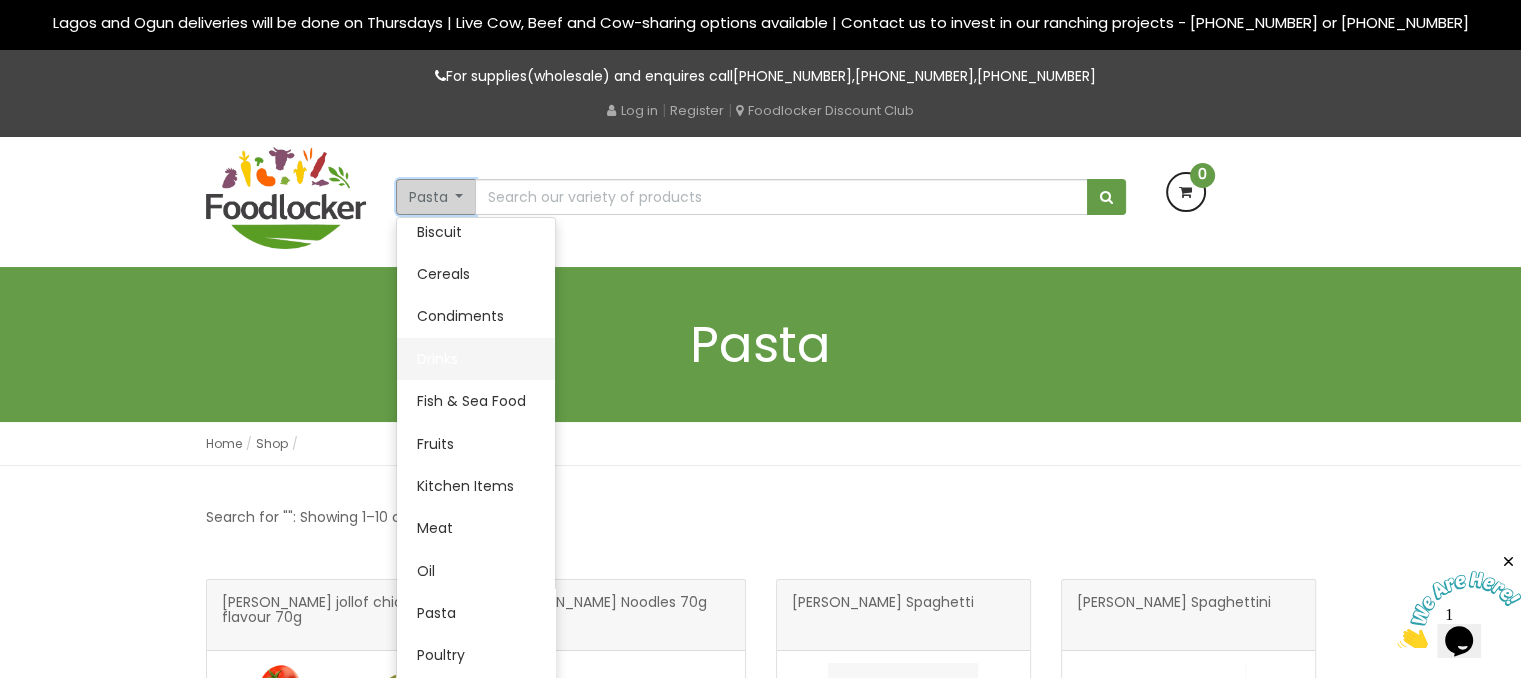 scroll, scrollTop: 143, scrollLeft: 0, axis: vertical 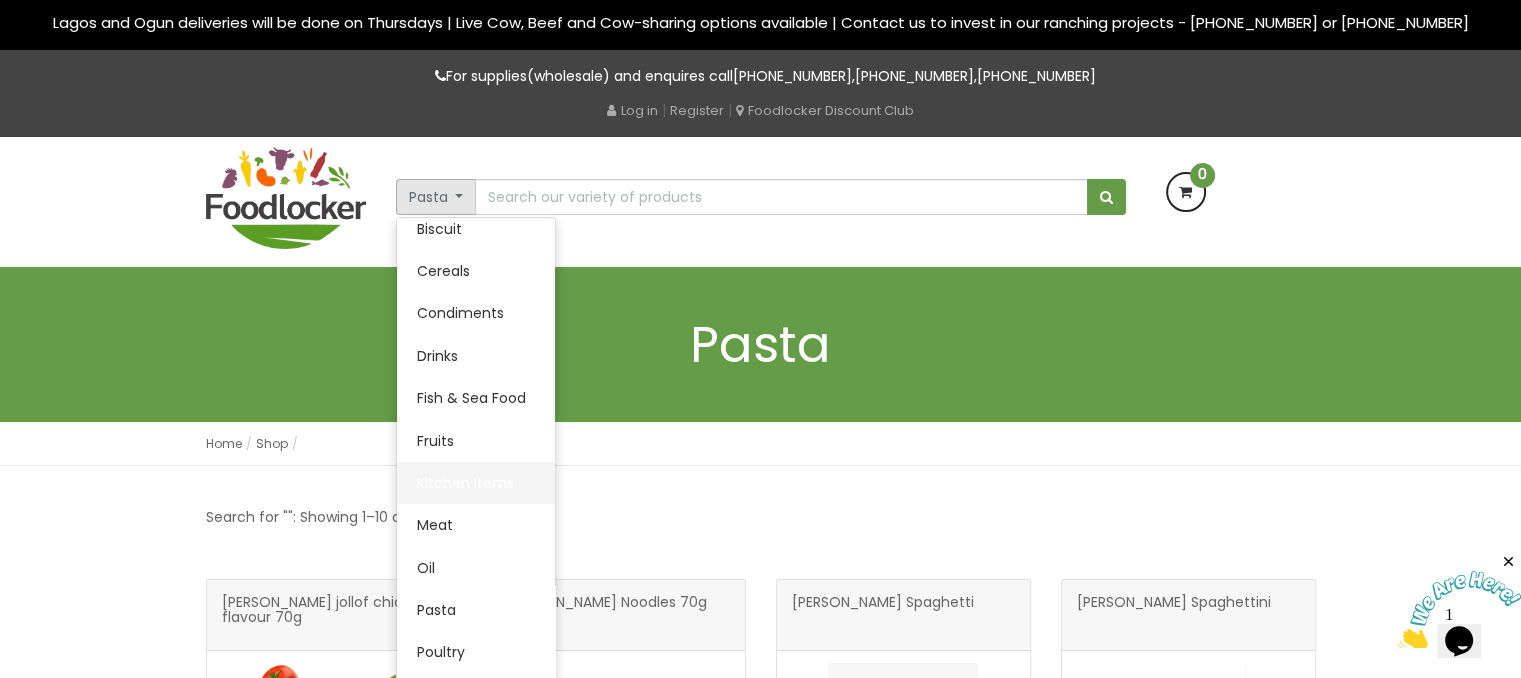 click on "Kitchen Items" at bounding box center (476, 483) 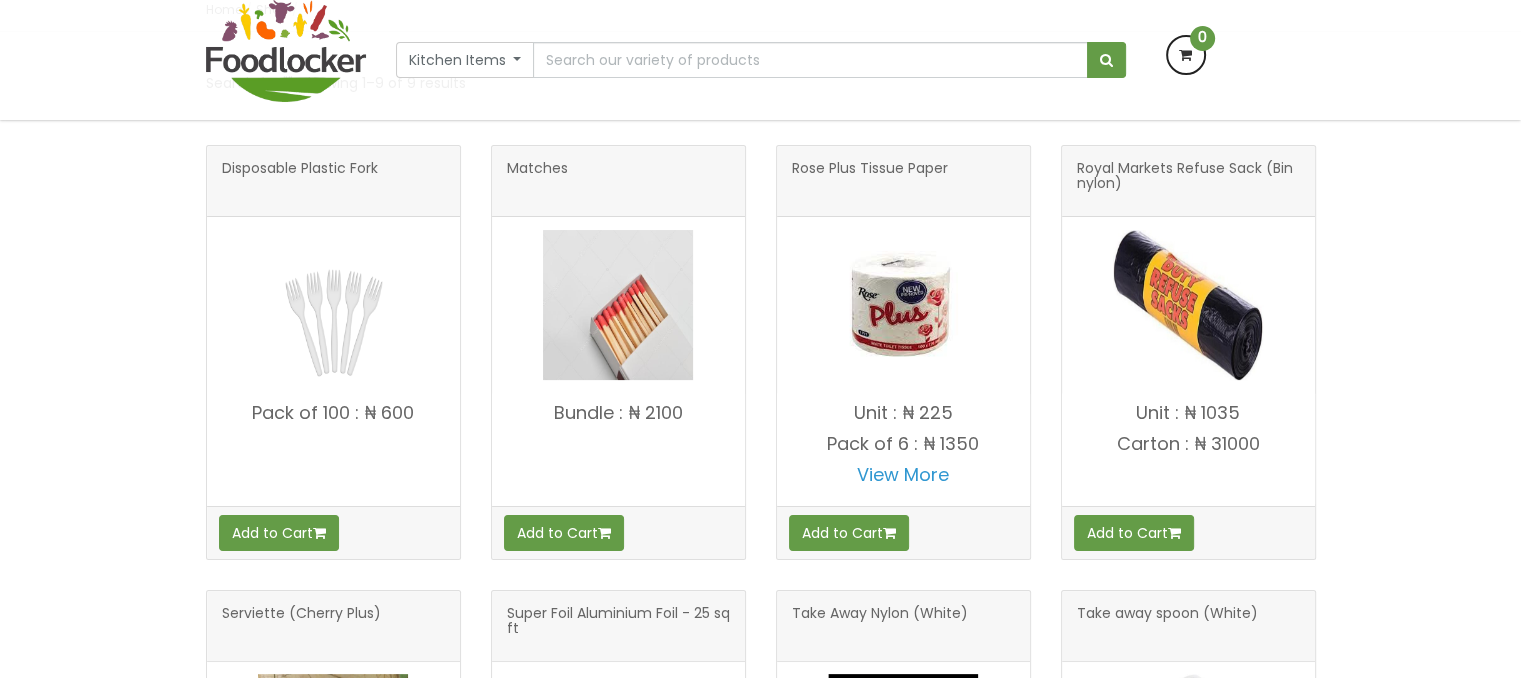 scroll, scrollTop: 300, scrollLeft: 0, axis: vertical 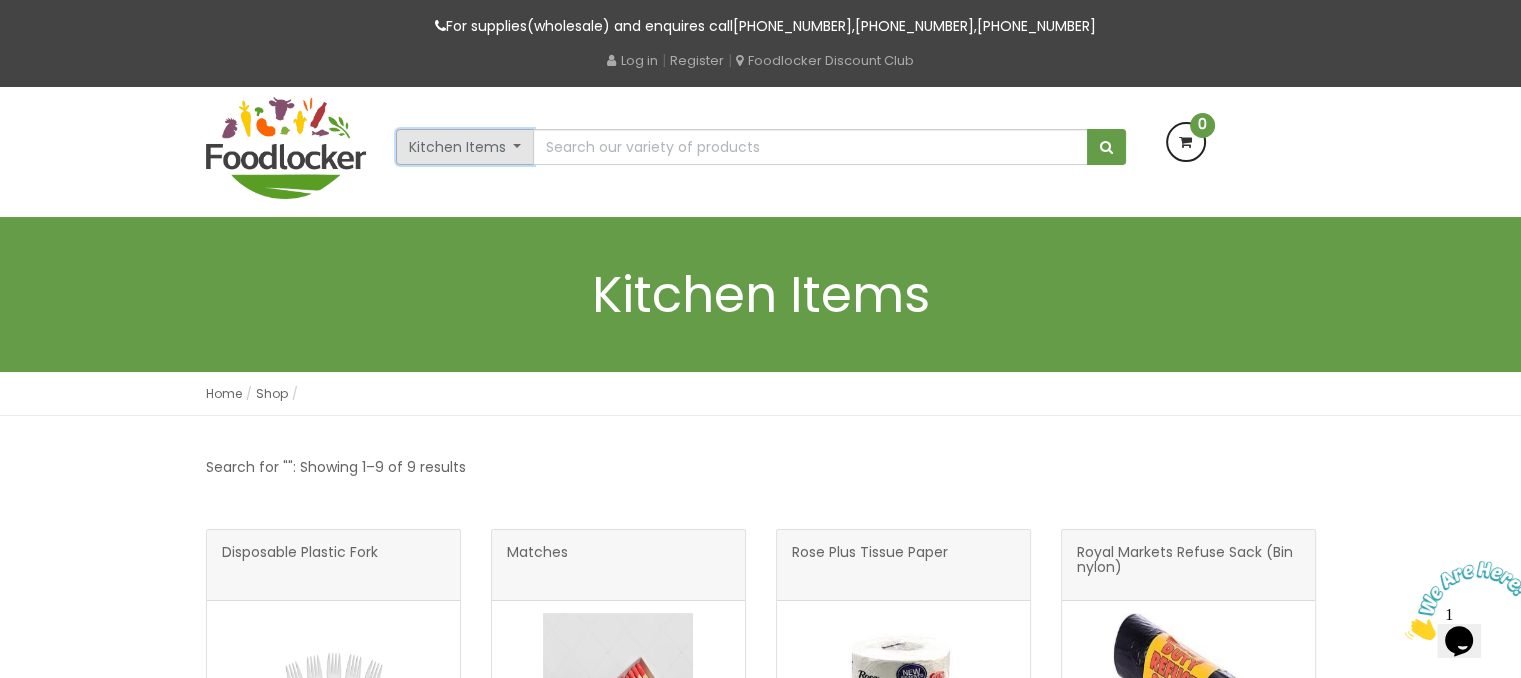 click on "Kitchen Items" at bounding box center (465, 147) 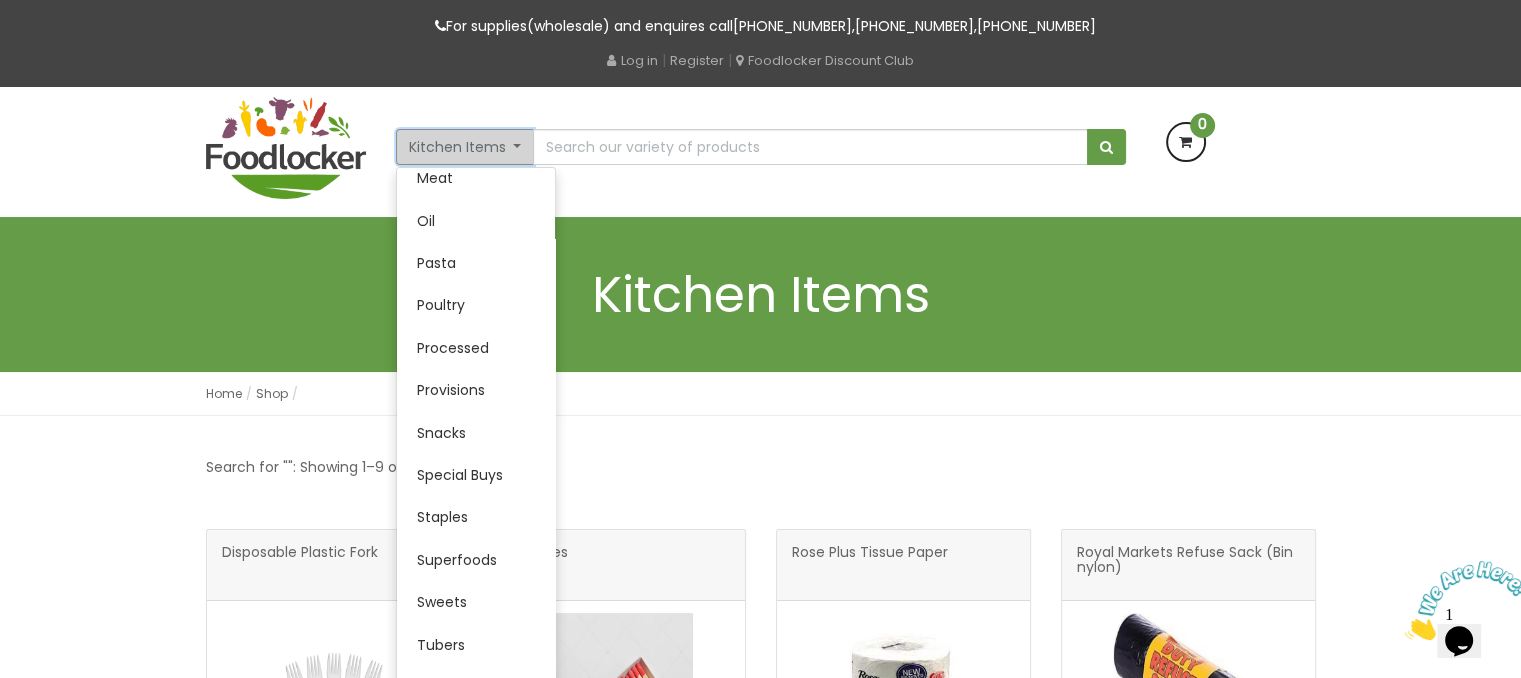 scroll, scrollTop: 459, scrollLeft: 0, axis: vertical 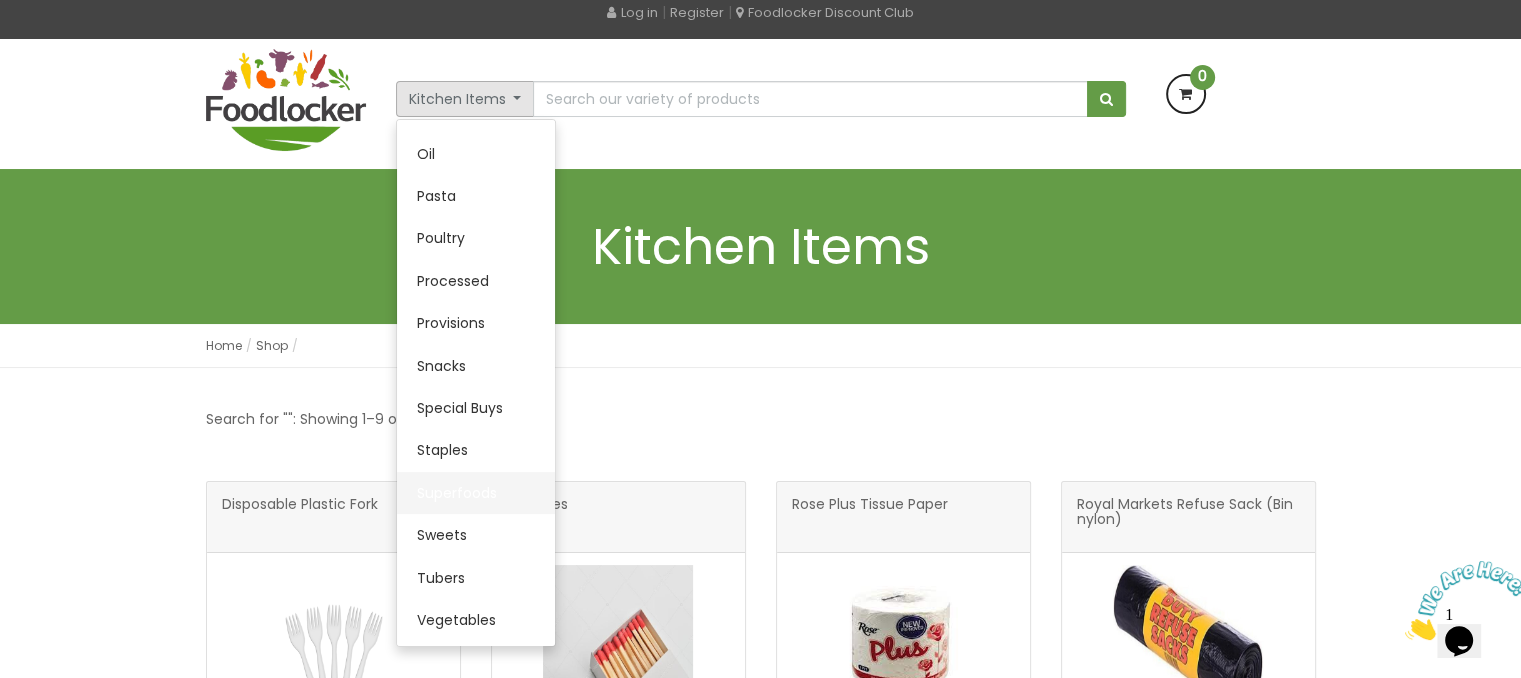 click on "Superfoods" at bounding box center [476, 493] 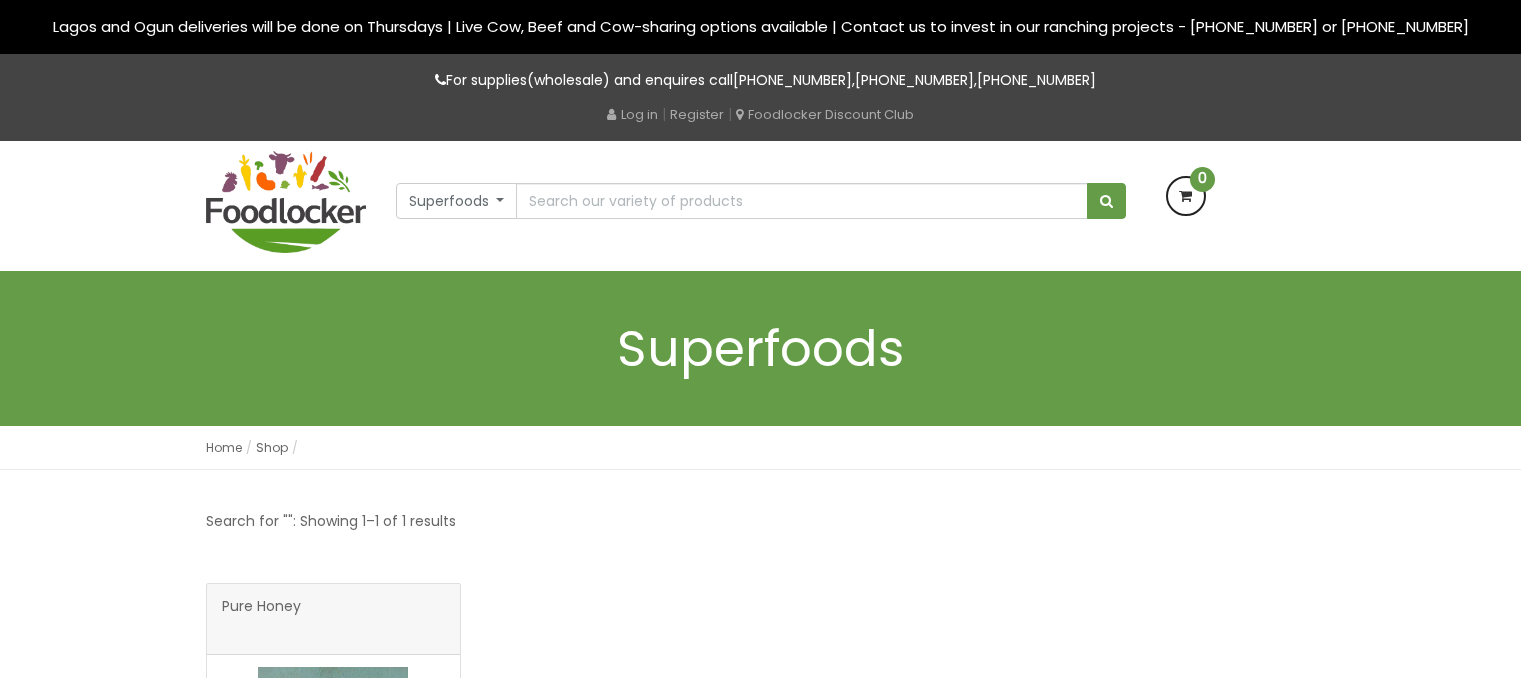 scroll, scrollTop: 0, scrollLeft: 0, axis: both 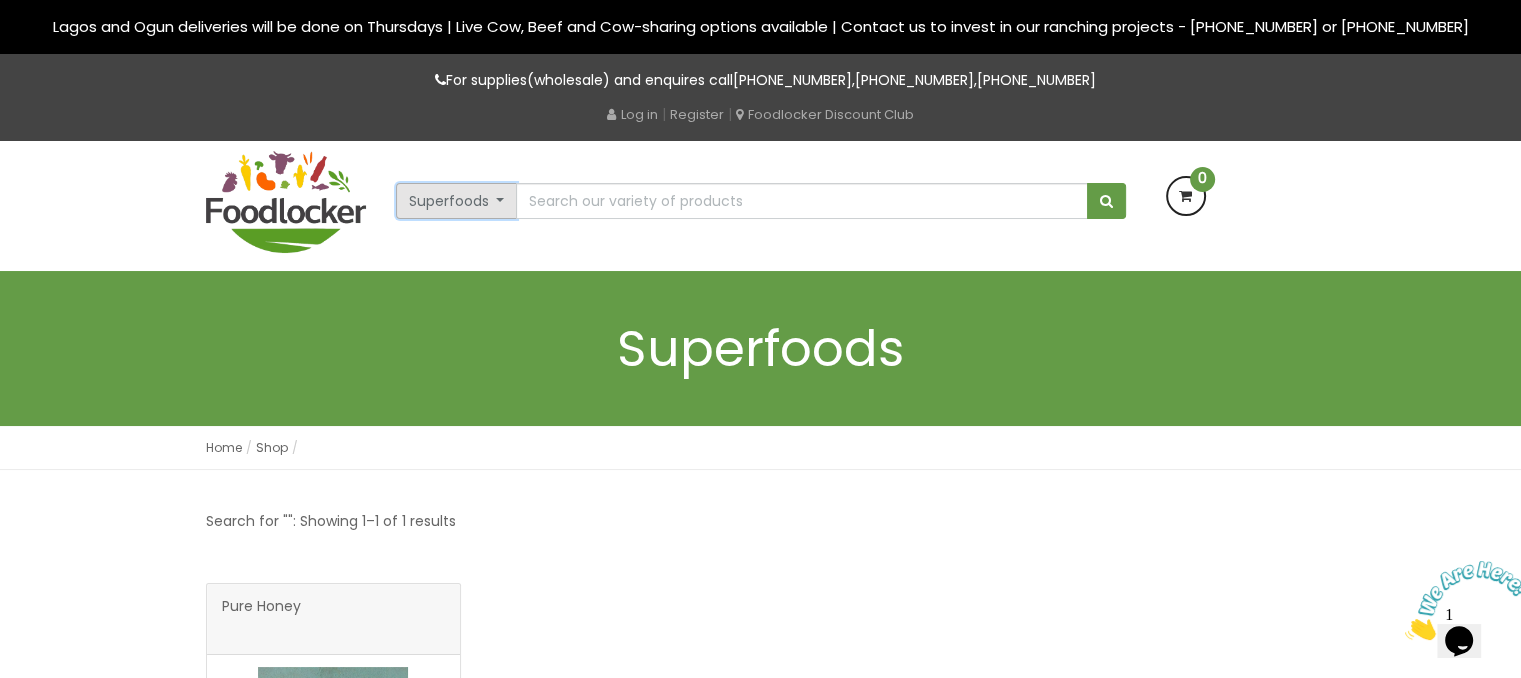 click on "Superfoods" at bounding box center [457, 201] 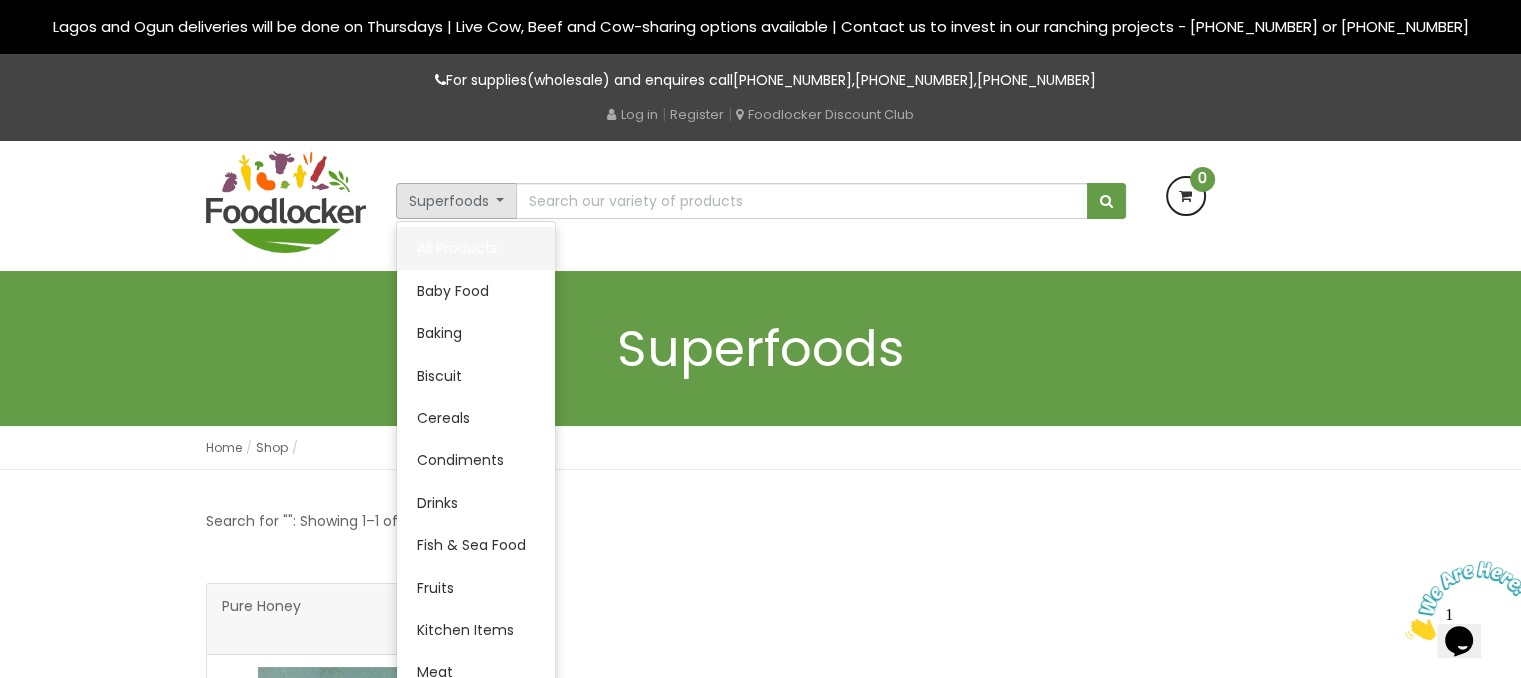click on "All Products" at bounding box center (476, 248) 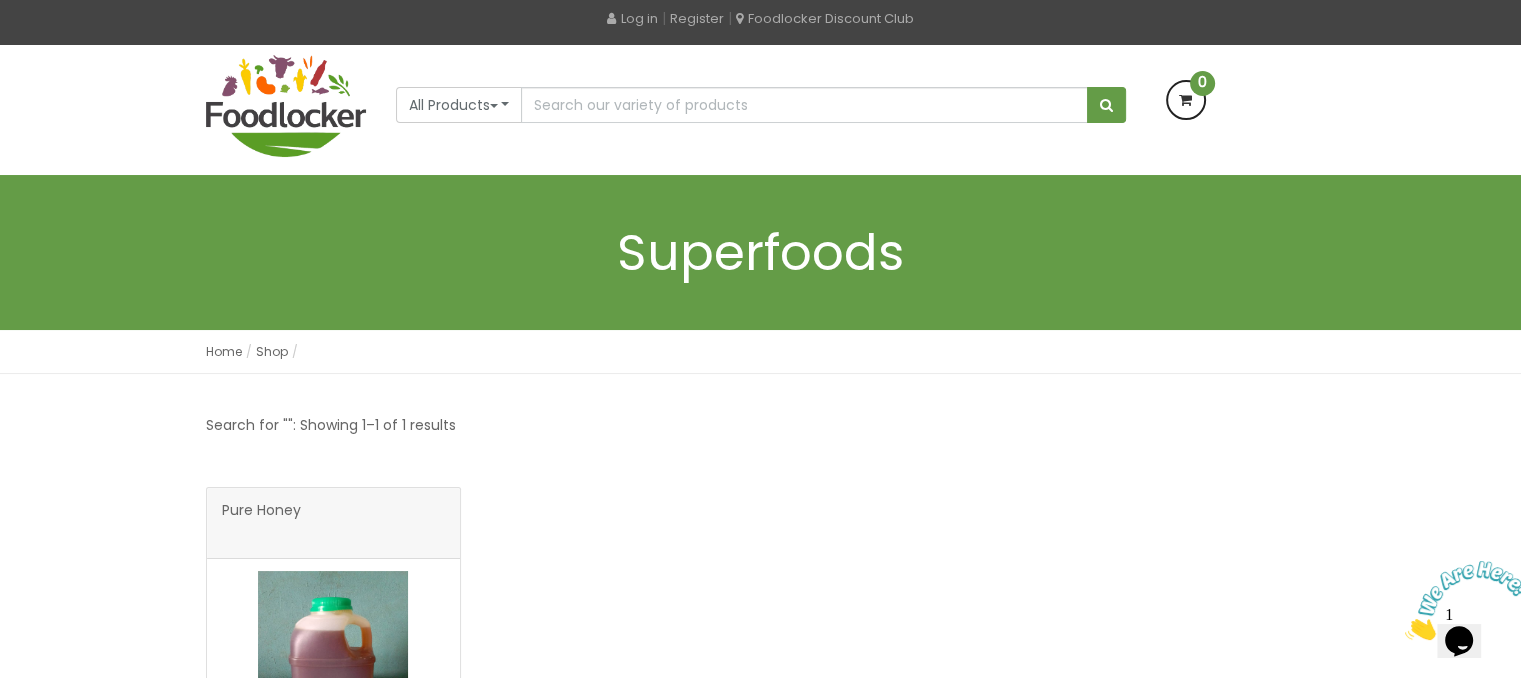 scroll, scrollTop: 104, scrollLeft: 0, axis: vertical 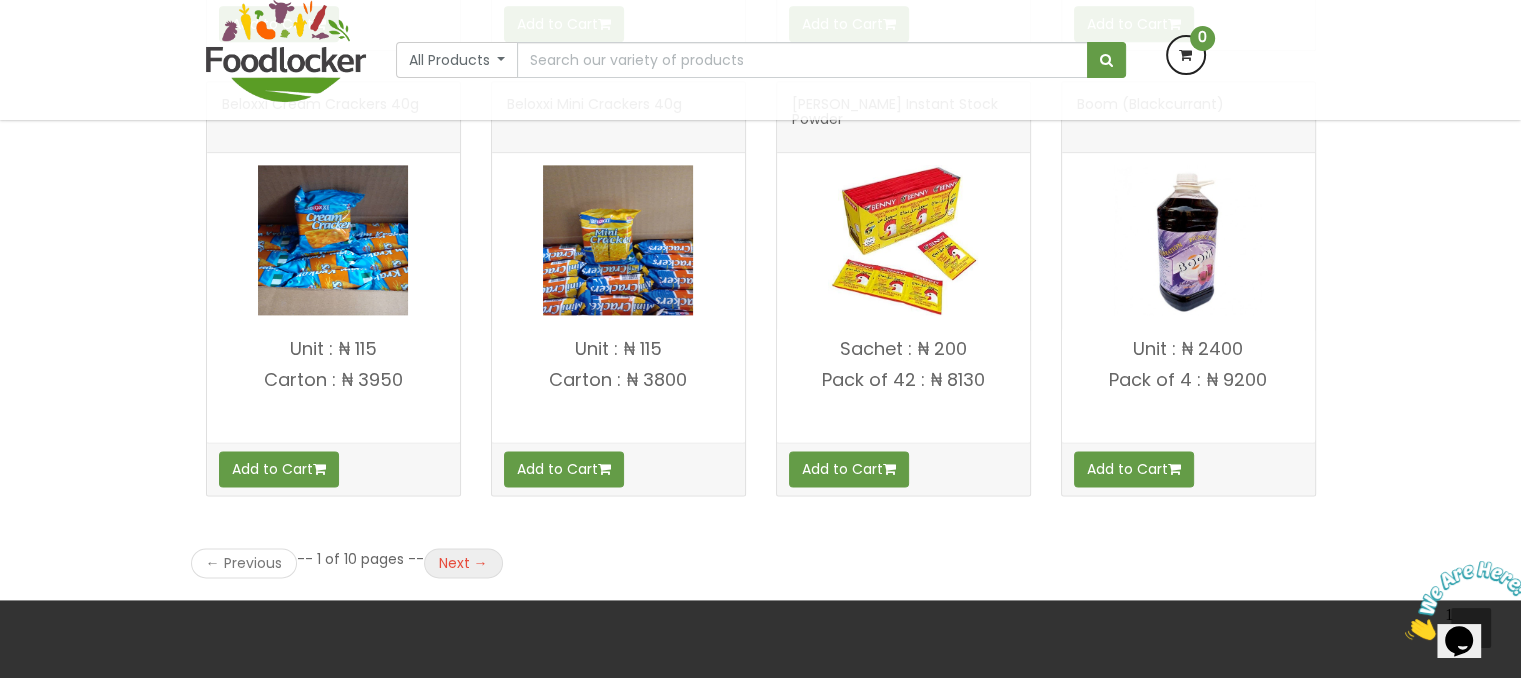 click on "Next →" at bounding box center (463, 563) 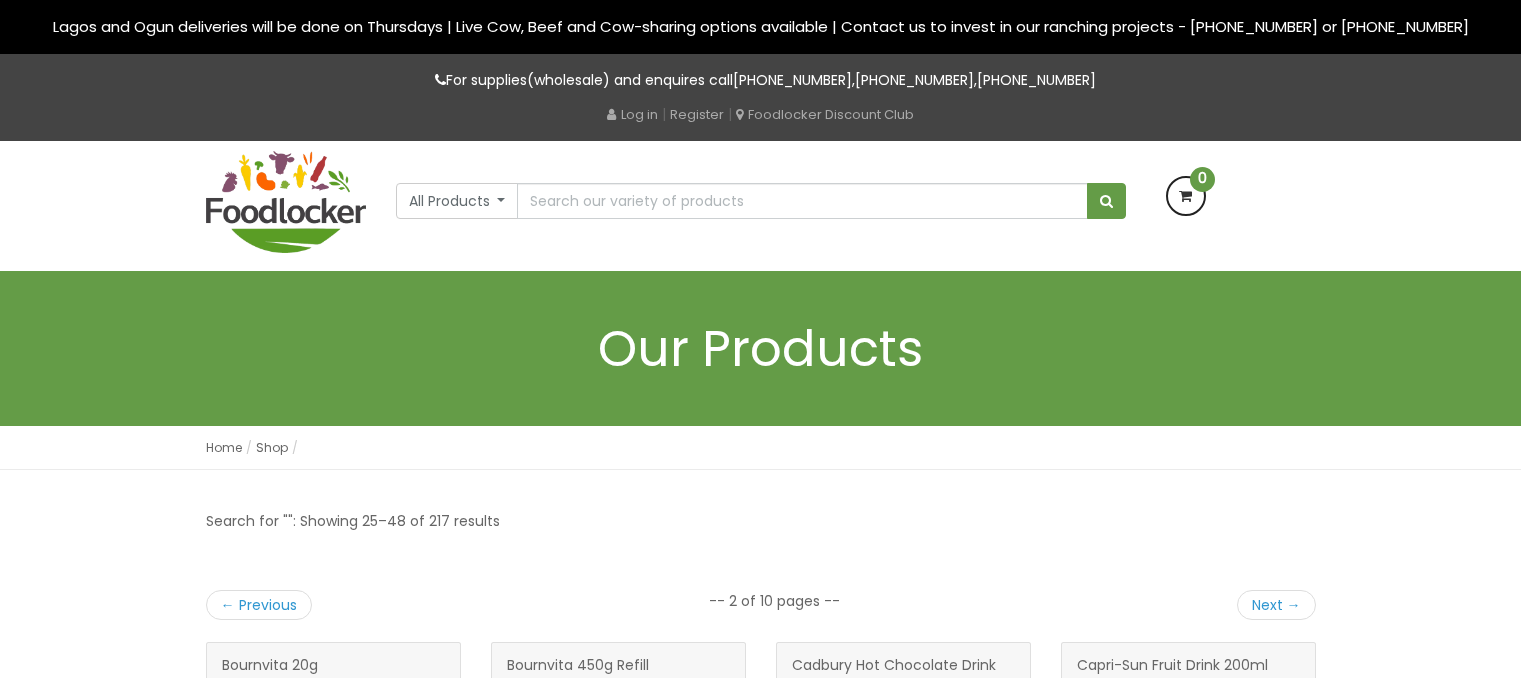 scroll, scrollTop: 0, scrollLeft: 0, axis: both 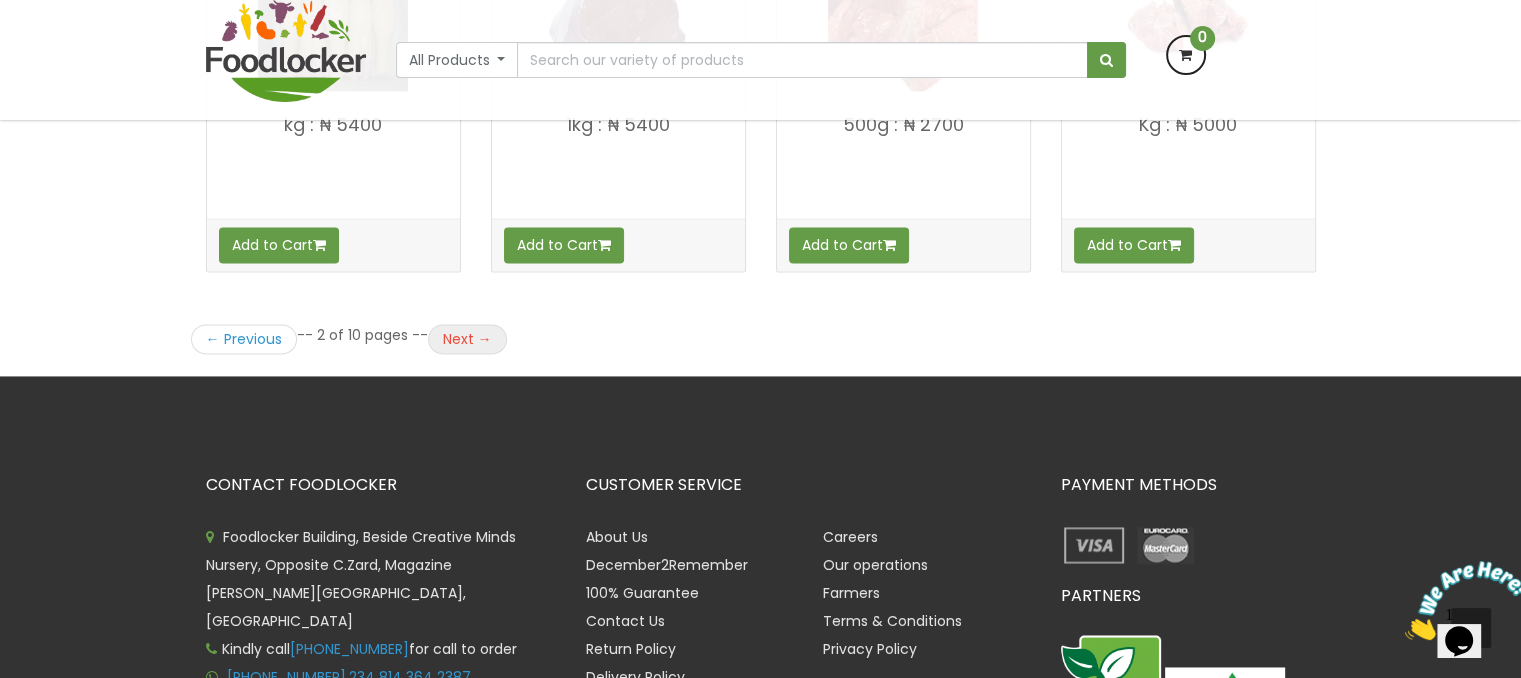 click on "Next →" at bounding box center (467, 339) 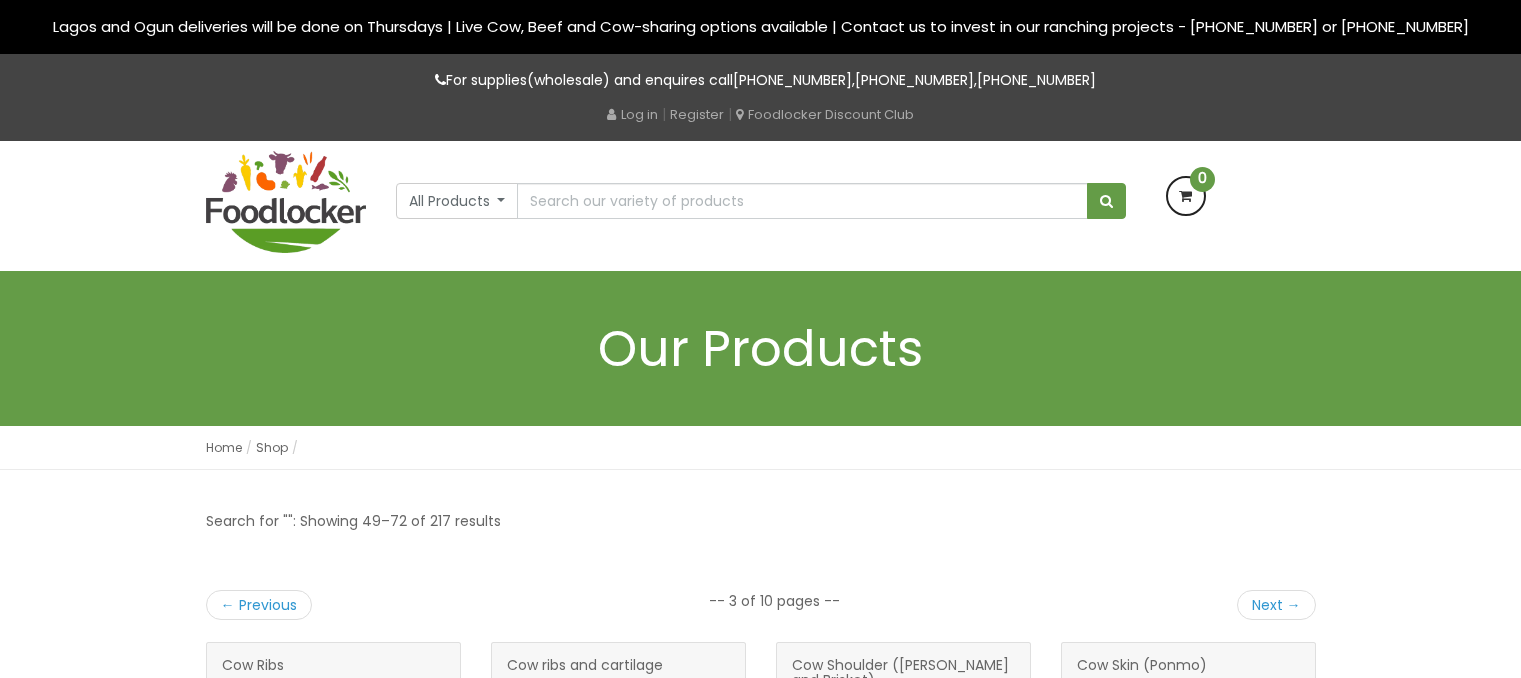 scroll, scrollTop: 0, scrollLeft: 0, axis: both 